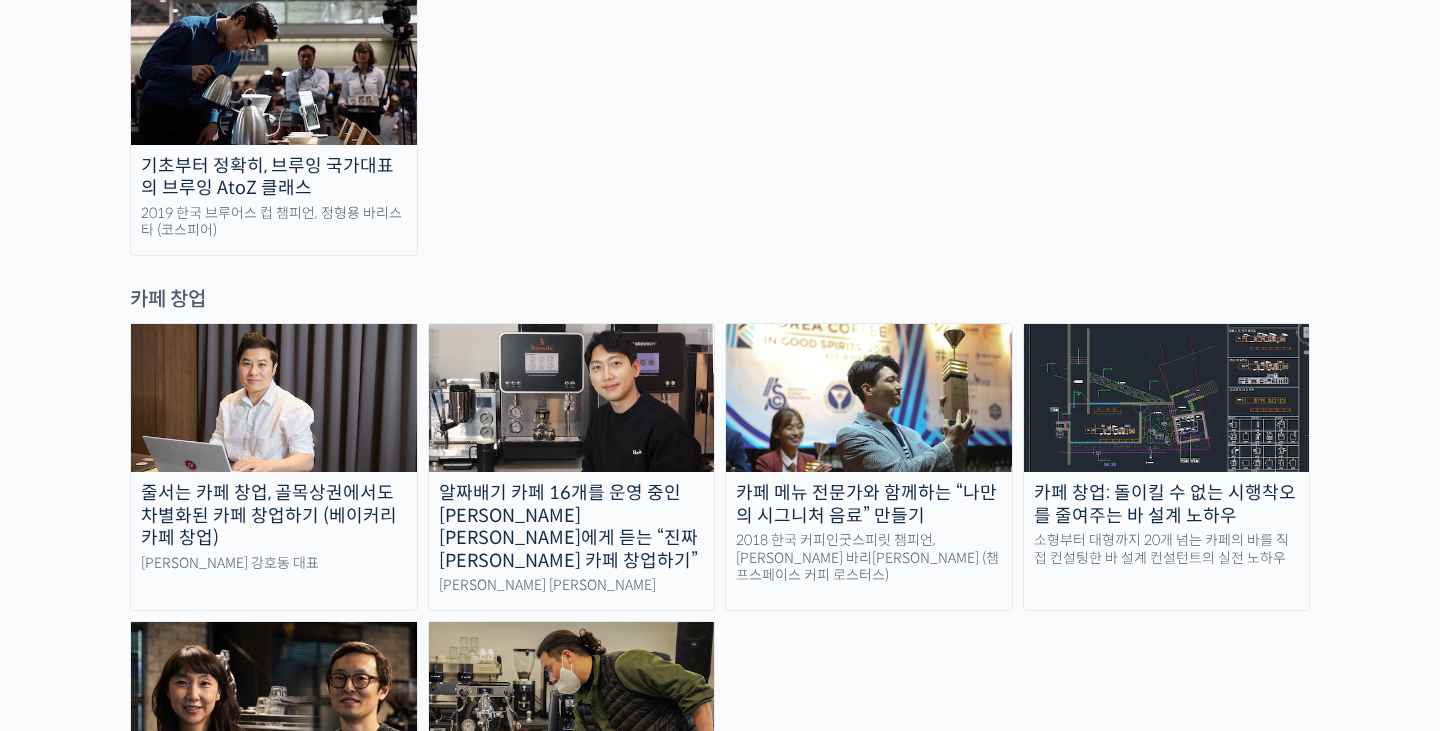 scroll, scrollTop: 3446, scrollLeft: 0, axis: vertical 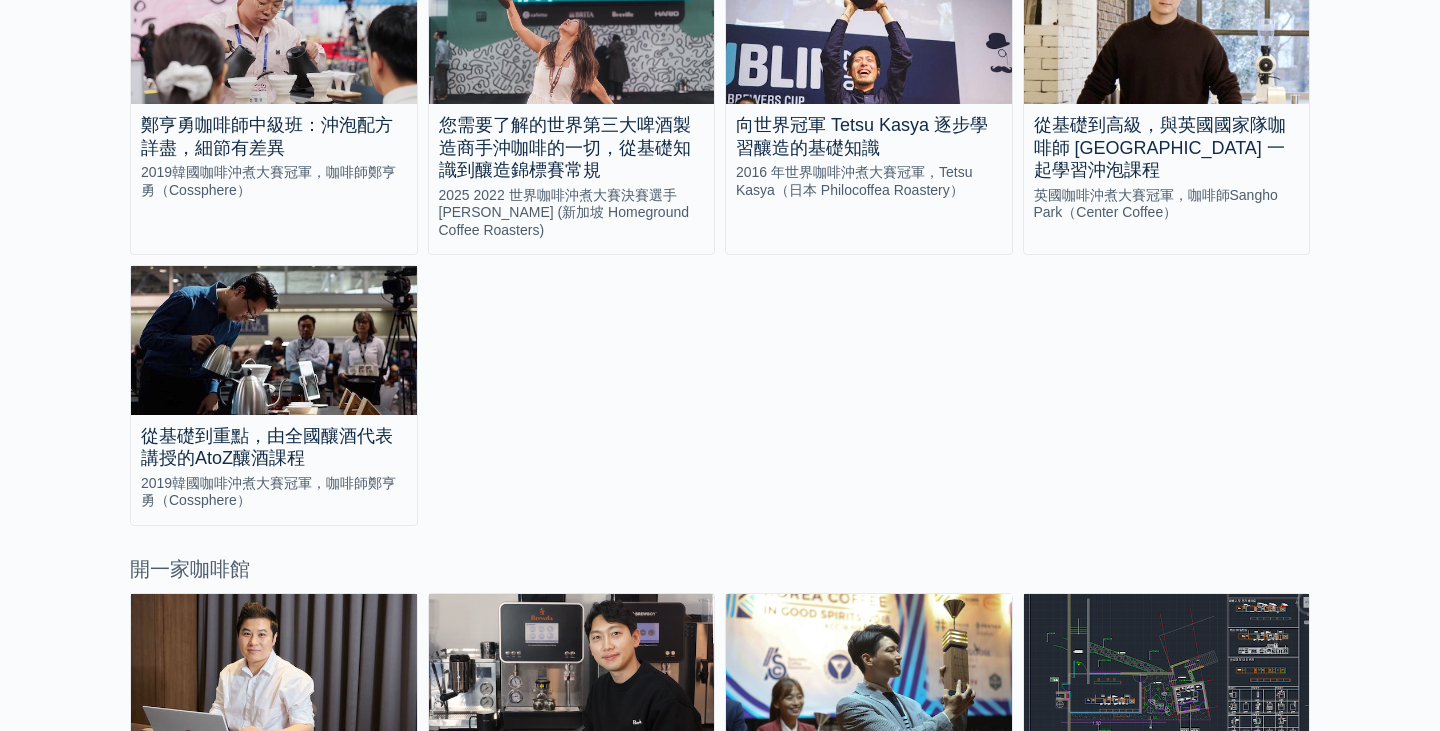 click at bounding box center [274, 340] 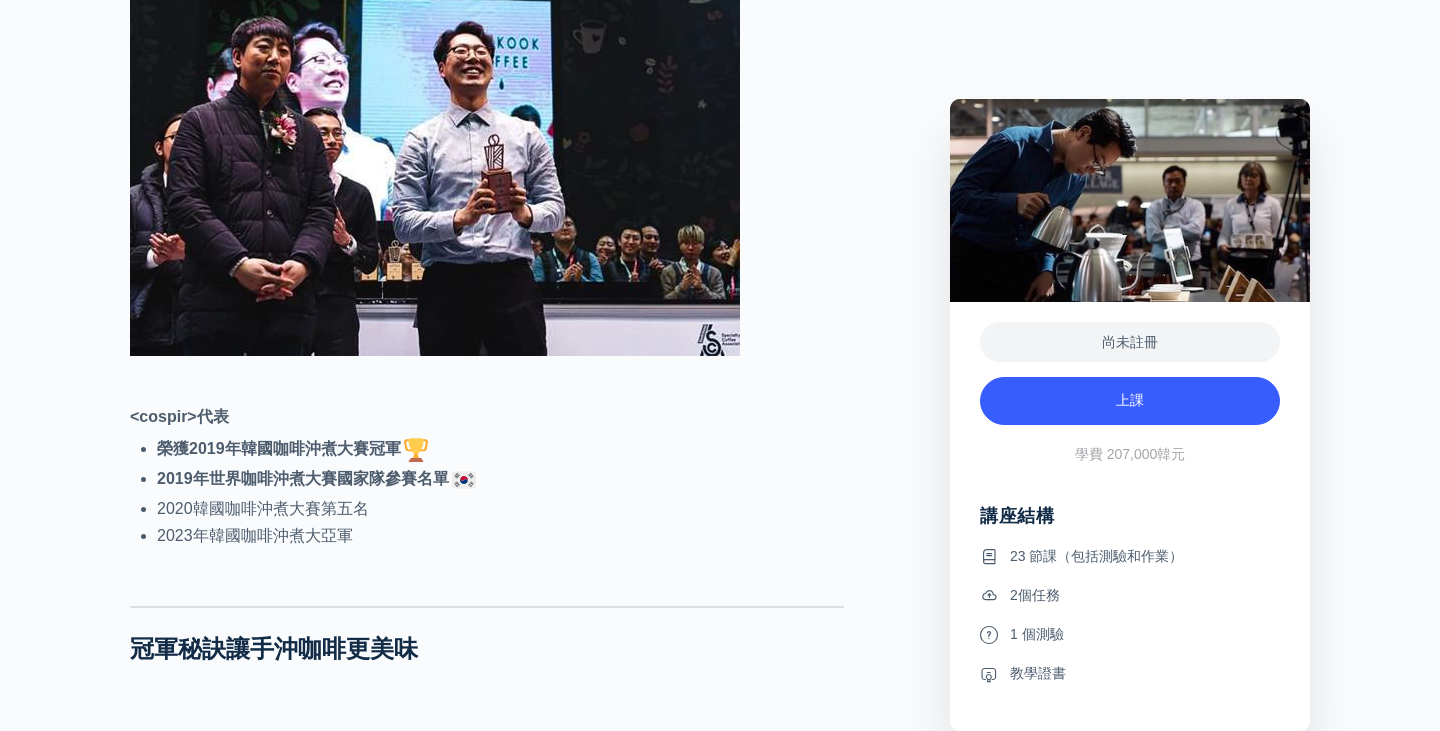 scroll, scrollTop: 992, scrollLeft: 0, axis: vertical 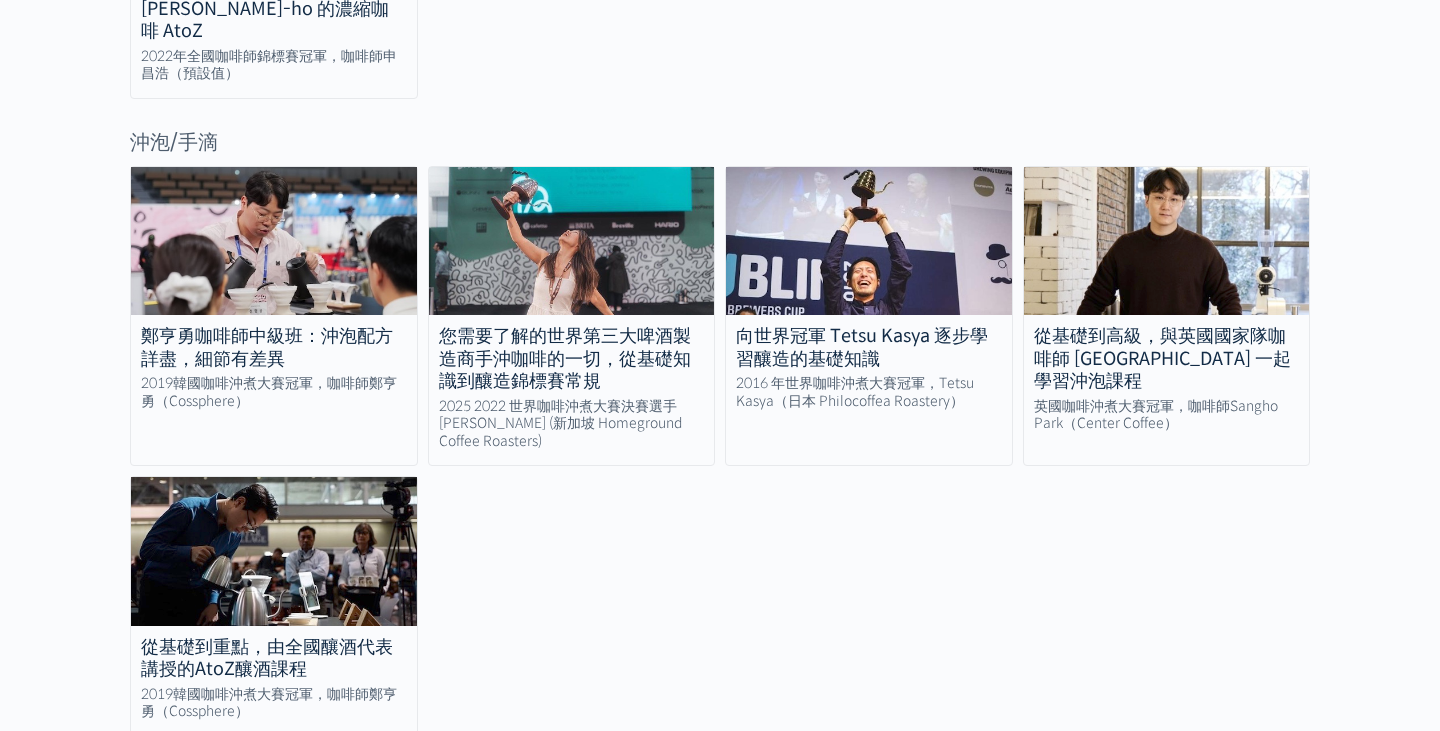 click at bounding box center (274, 241) 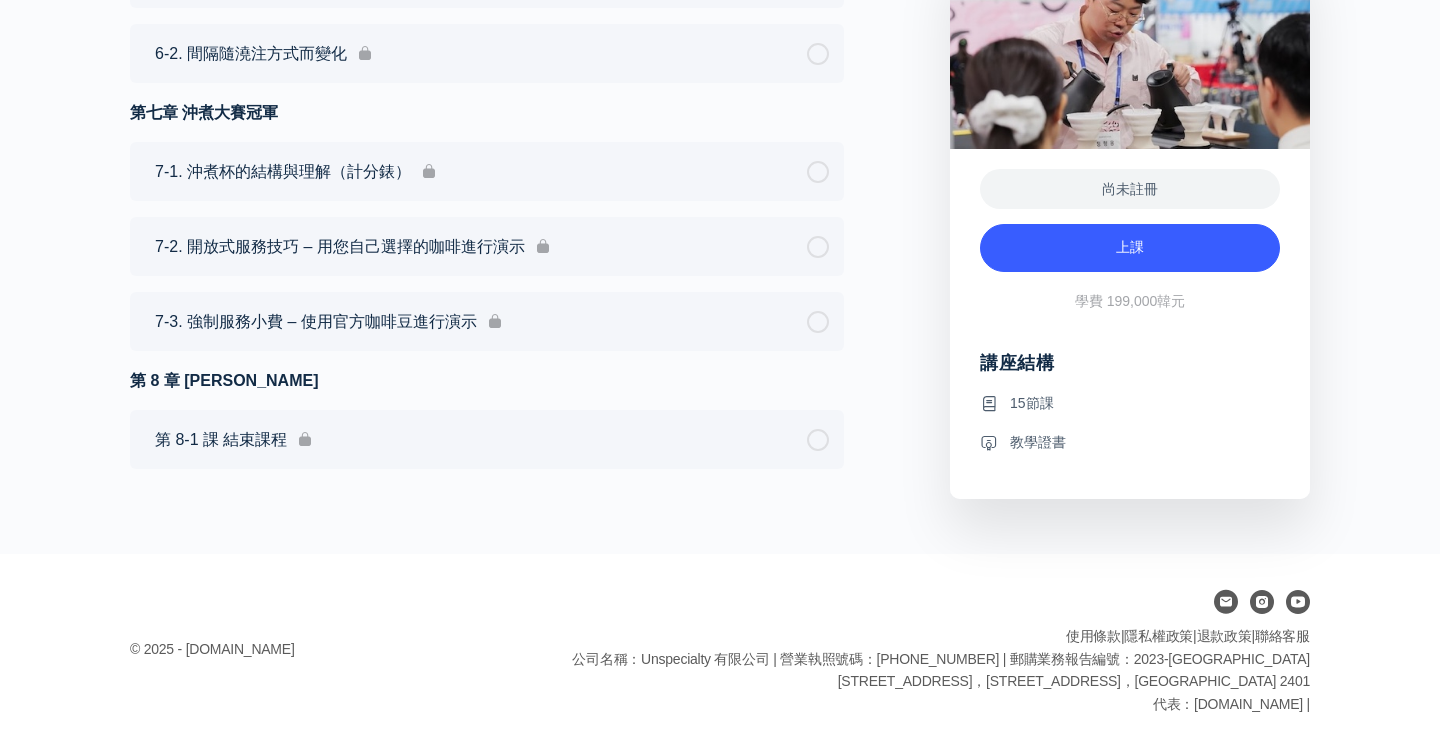 scroll, scrollTop: 6883, scrollLeft: 0, axis: vertical 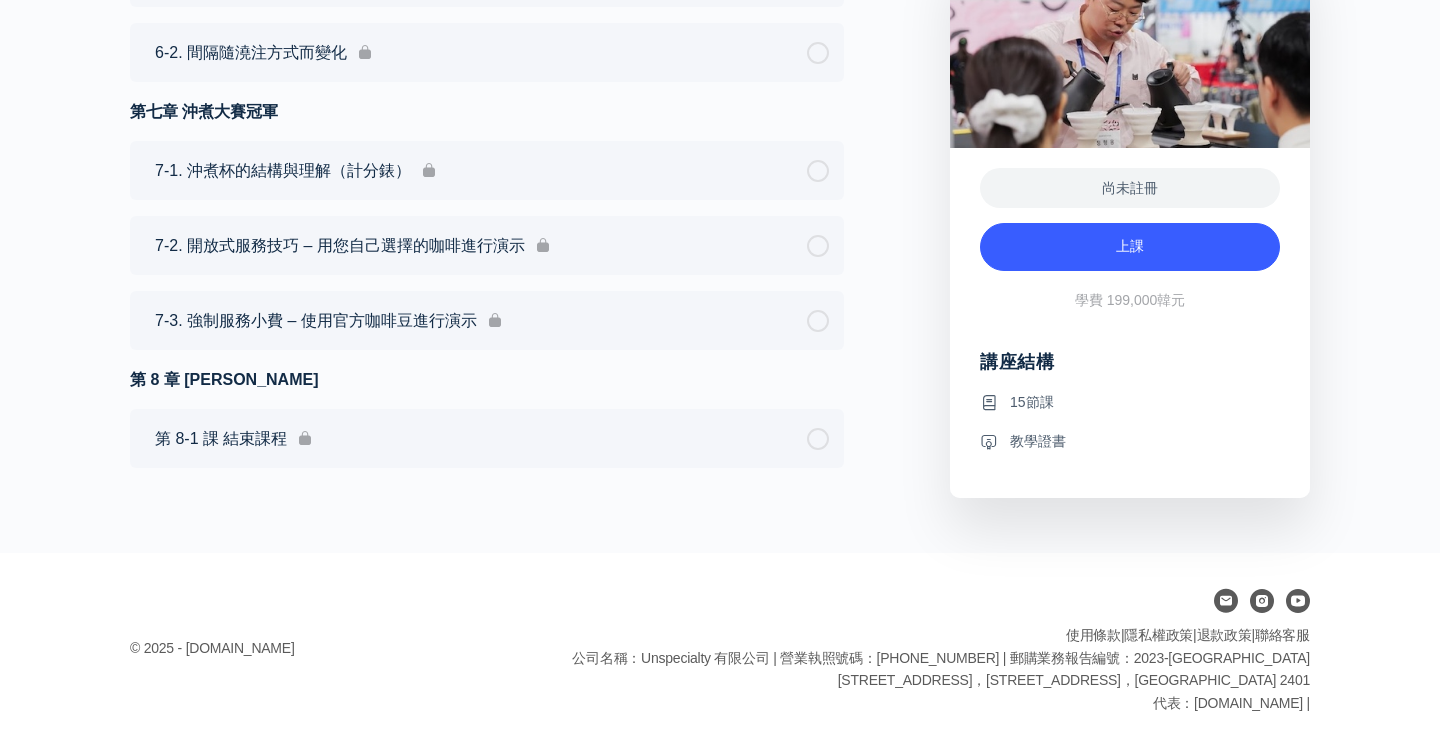 click on "鄭亨勇咖啡師中級班：沖泡配方詳盡，細節有差異
查看講座詳情
介紹常規咖啡師！
<cospir>代表
榮獲2019年韓國咖啡沖煮大賽冠軍
2019年世界咖啡沖煮大賽國家隊參賽名單
2020韓國咖啡沖煮大賽第五名
2023年韓國咖啡沖煮大亞軍
課程介紹
這是你們期待已久的中級沖泡課程，由咖啡師鄭亨勇主講！在本課程中，你將學習如何透過精準的變數來控制，設計出能最大程度地展現咖啡個性的配方。
* 看看咖啡師鄭亨勇的基礎課： <國家釀酒代表的釀酒AtoZ課，從基礎開始>
輕鬆改變您每天使用的食譜不是很困難嗎？
我是否應該嘗試多使用 1 克咖啡豆？" at bounding box center [720, -2753] 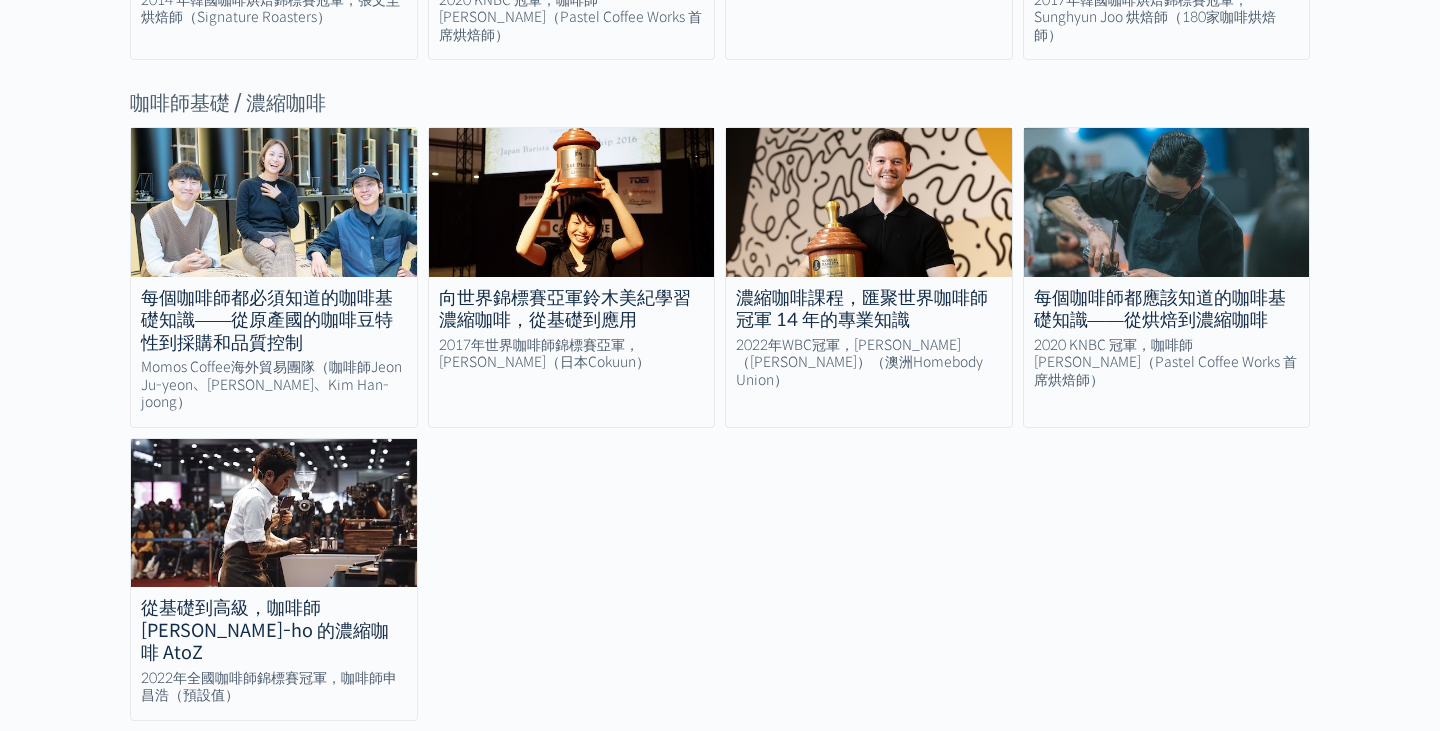 scroll, scrollTop: 2387, scrollLeft: 0, axis: vertical 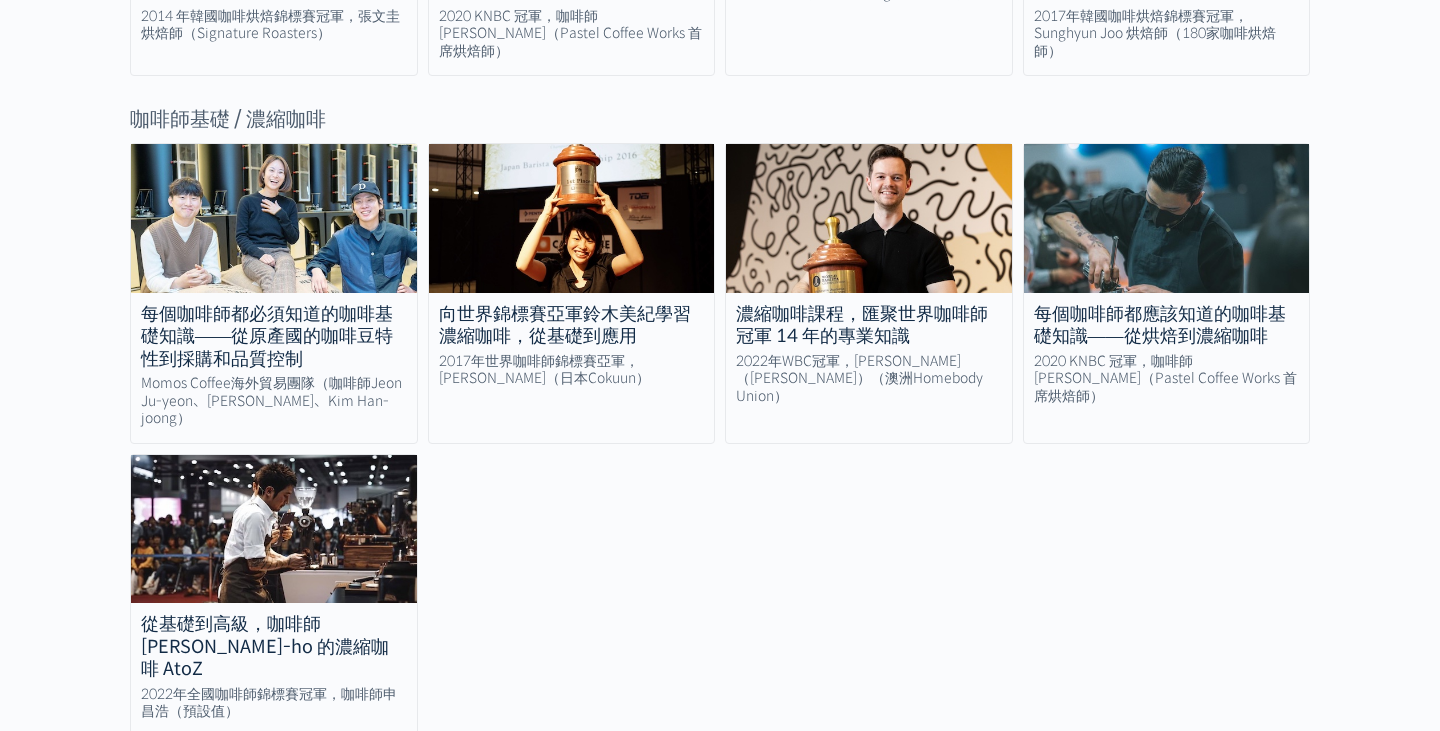 click at bounding box center [274, 529] 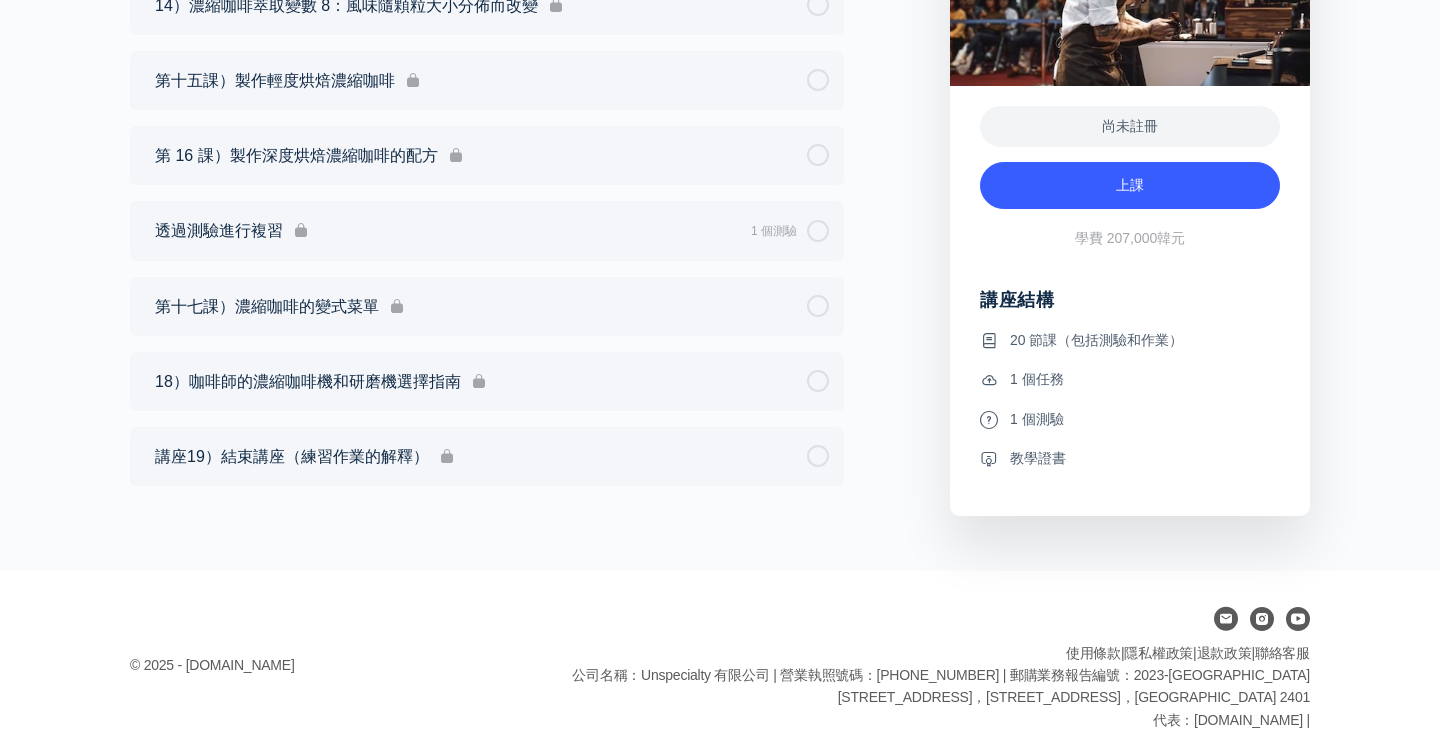 scroll, scrollTop: 11279, scrollLeft: 0, axis: vertical 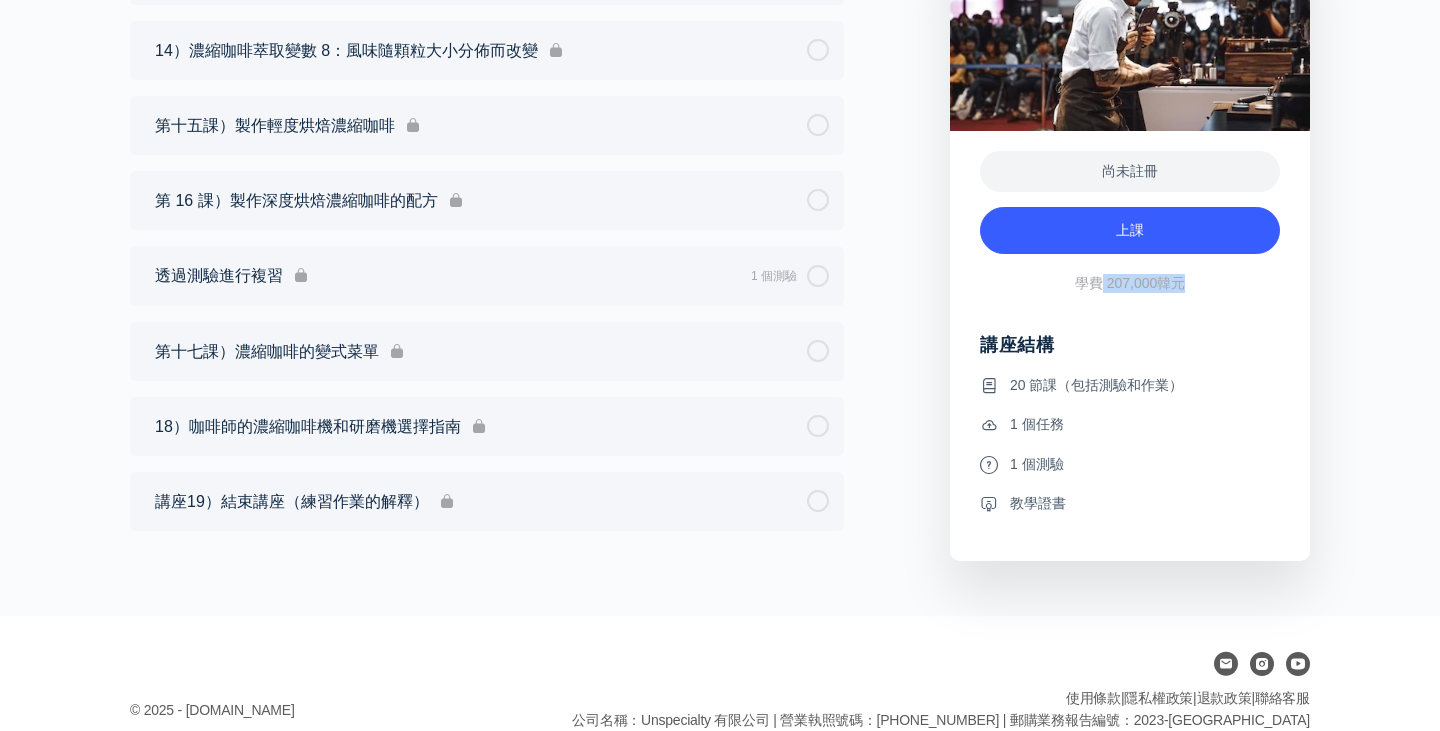 drag, startPoint x: 1193, startPoint y: 369, endPoint x: 1103, endPoint y: 366, distance: 90.04999 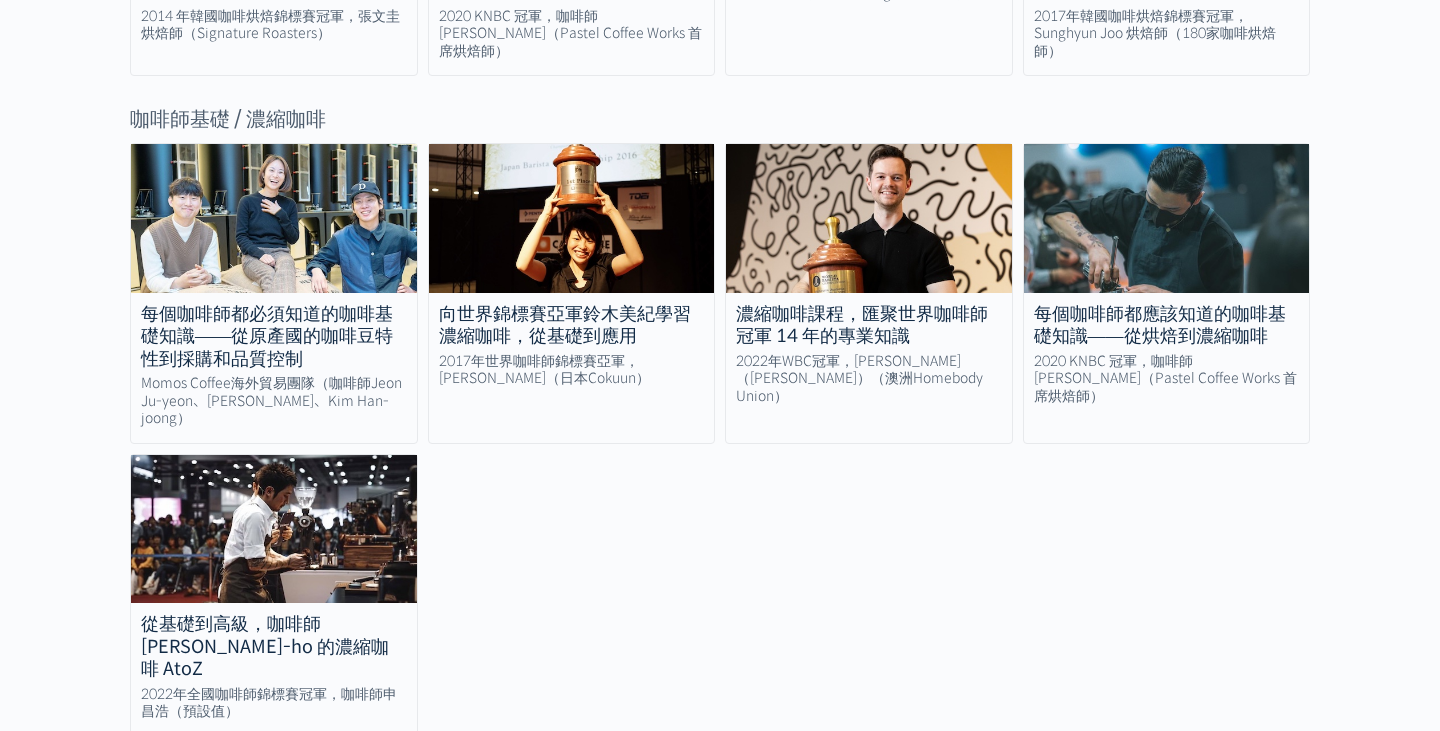 scroll, scrollTop: 2377, scrollLeft: 0, axis: vertical 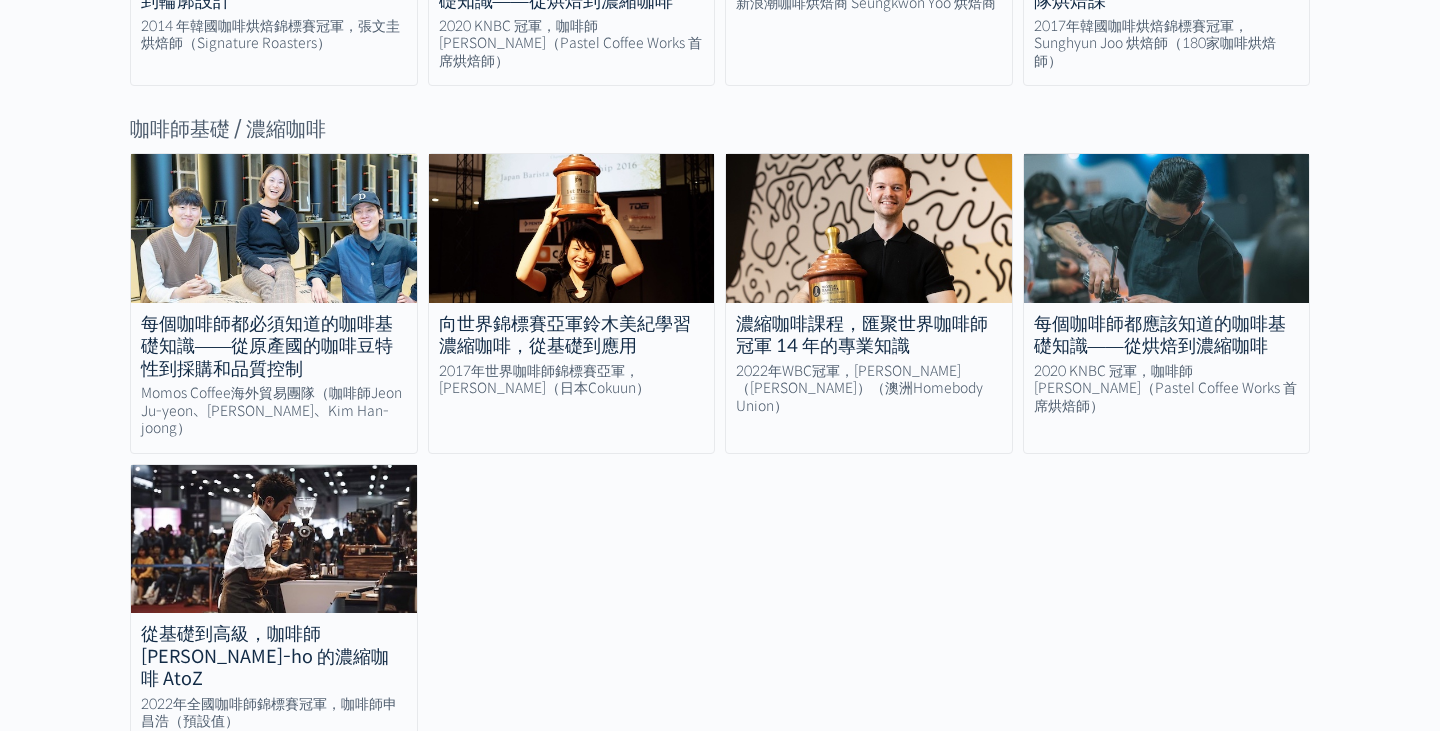 click at bounding box center [1167, 228] 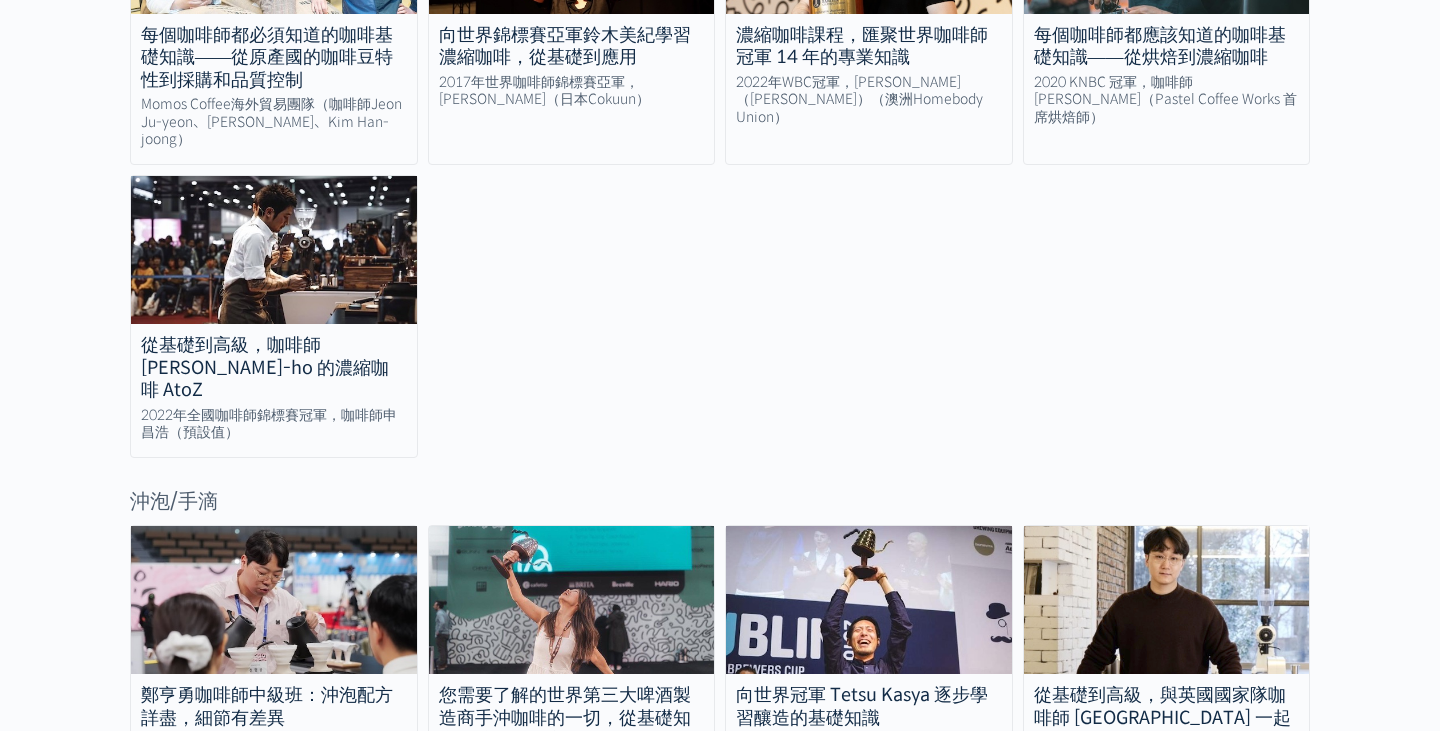 scroll, scrollTop: 2874, scrollLeft: 0, axis: vertical 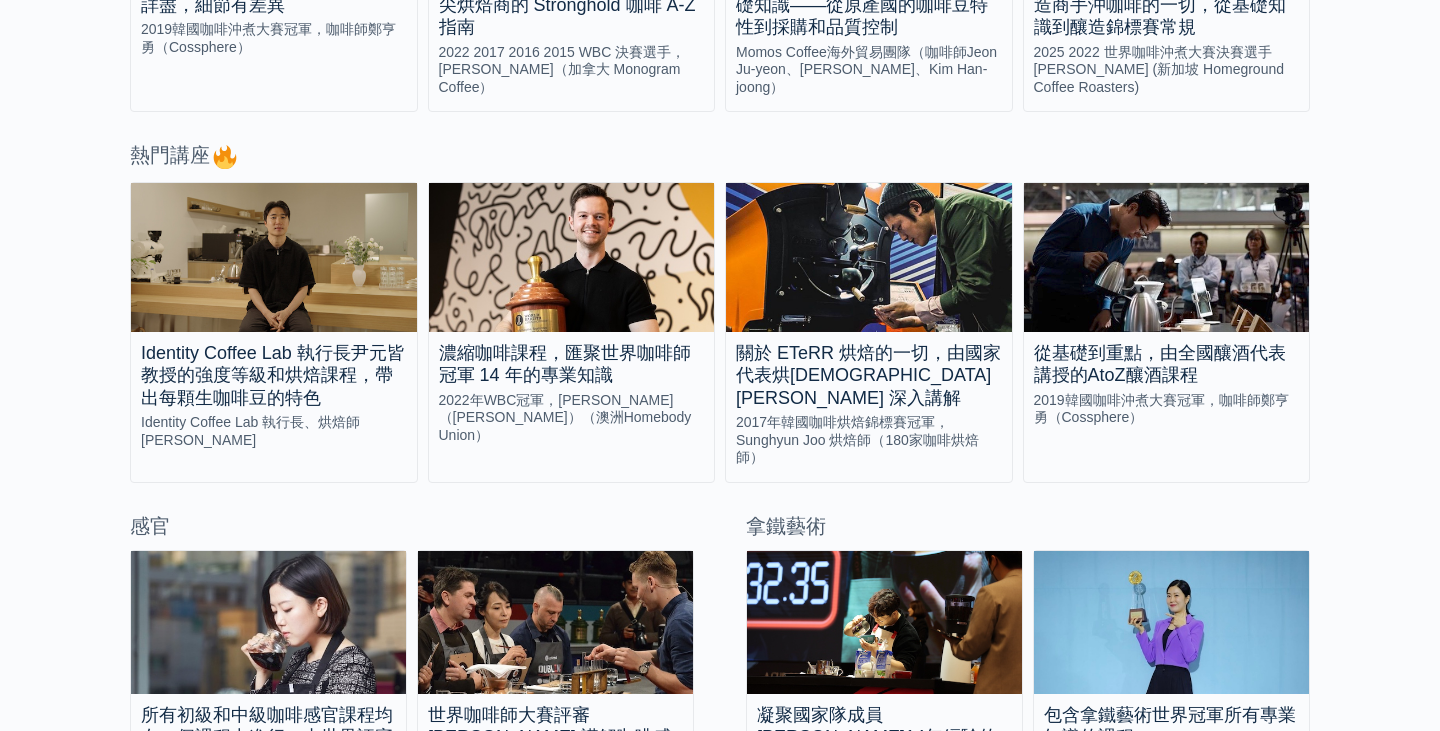 click at bounding box center [274, 257] 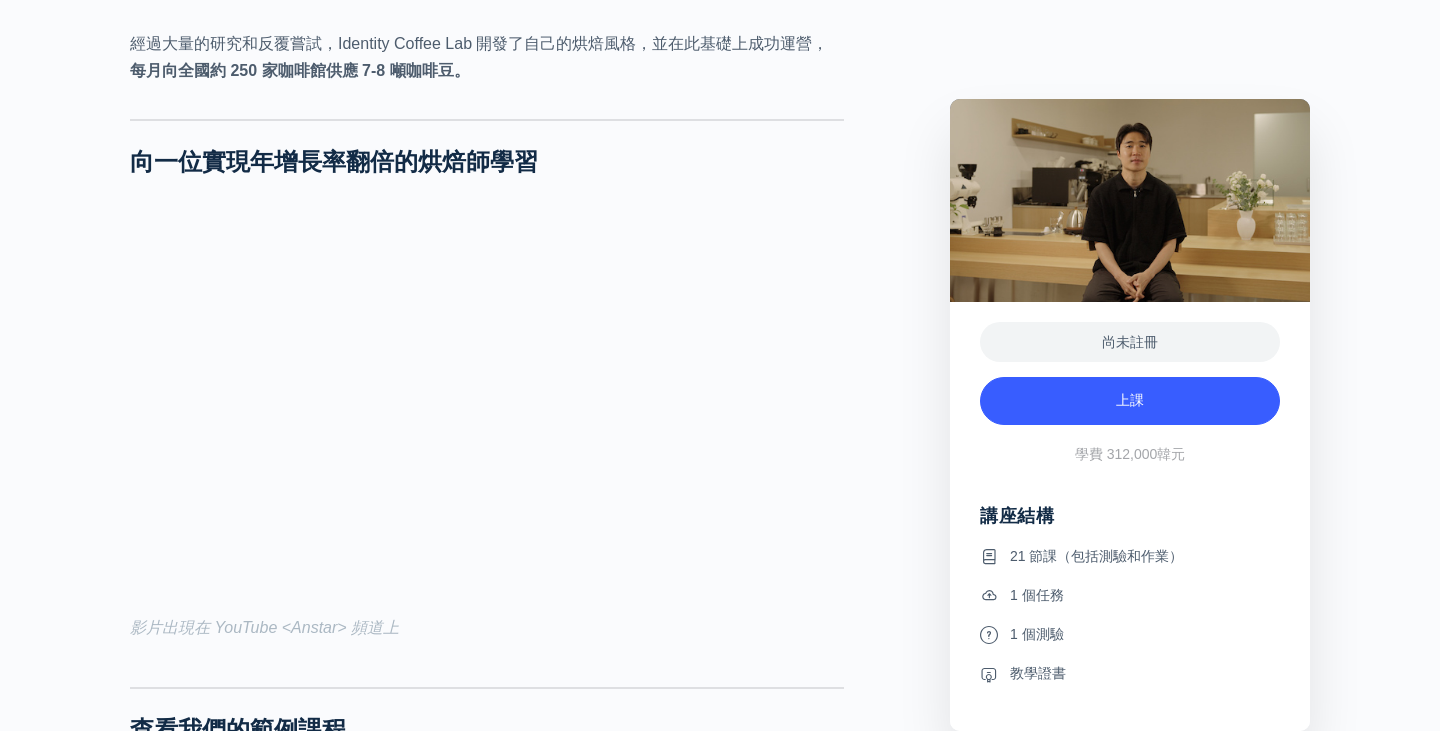 scroll, scrollTop: 1607, scrollLeft: 0, axis: vertical 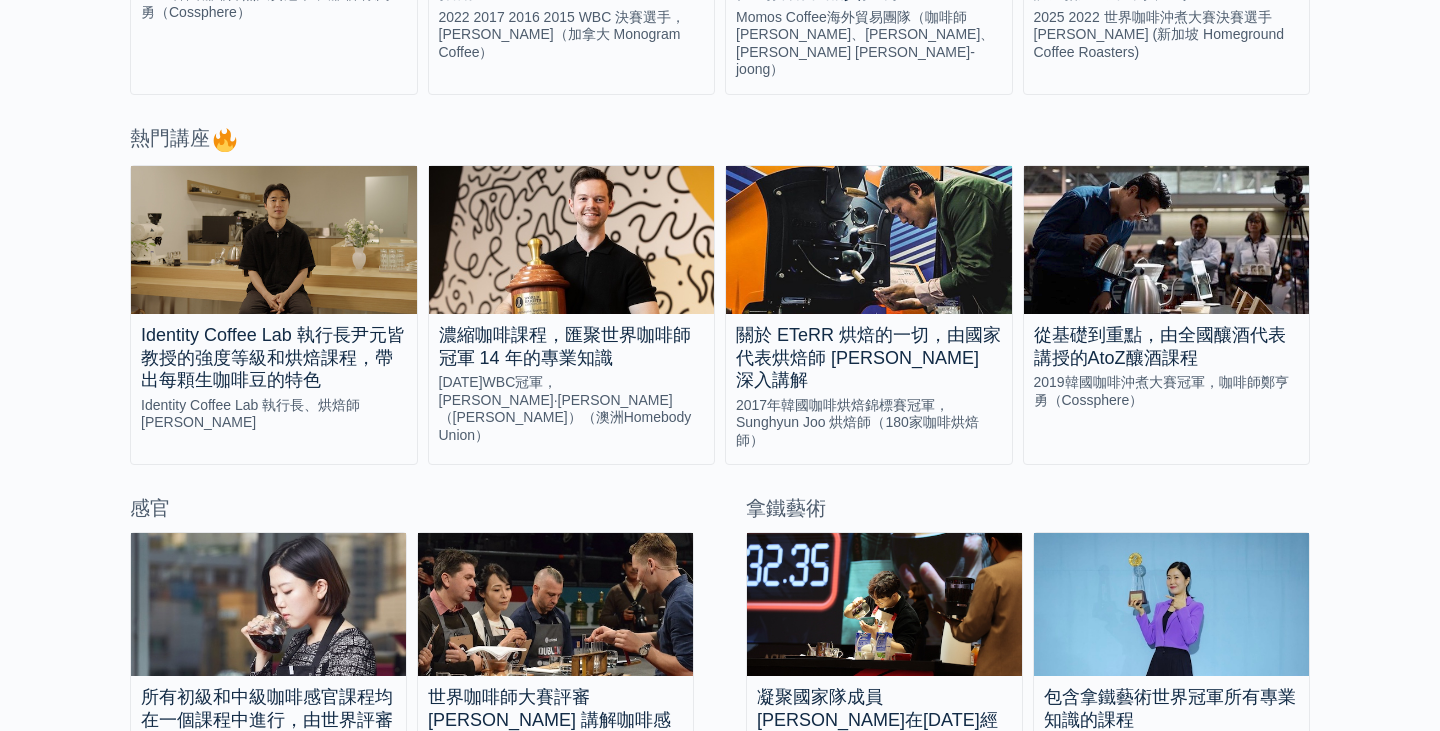 click at bounding box center [572, 240] 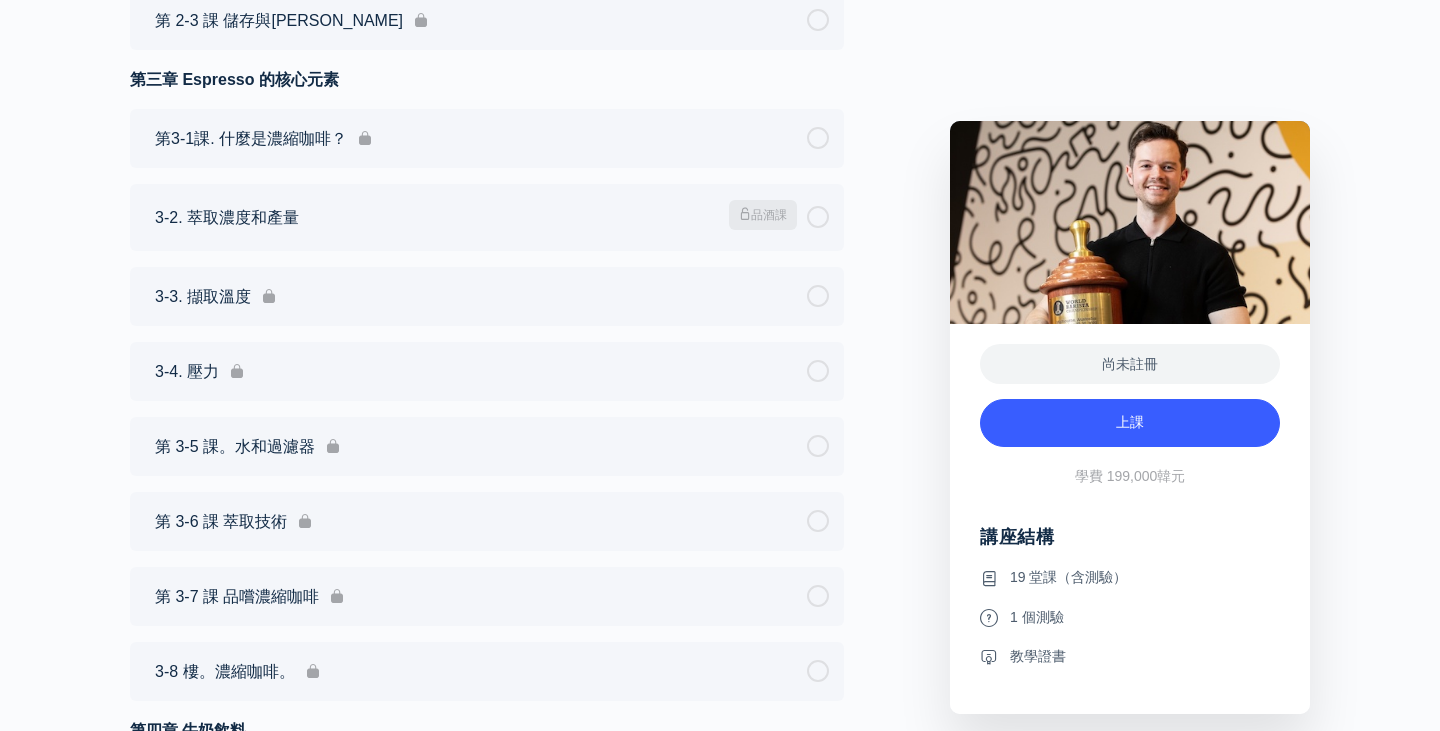 scroll, scrollTop: 10019, scrollLeft: 0, axis: vertical 